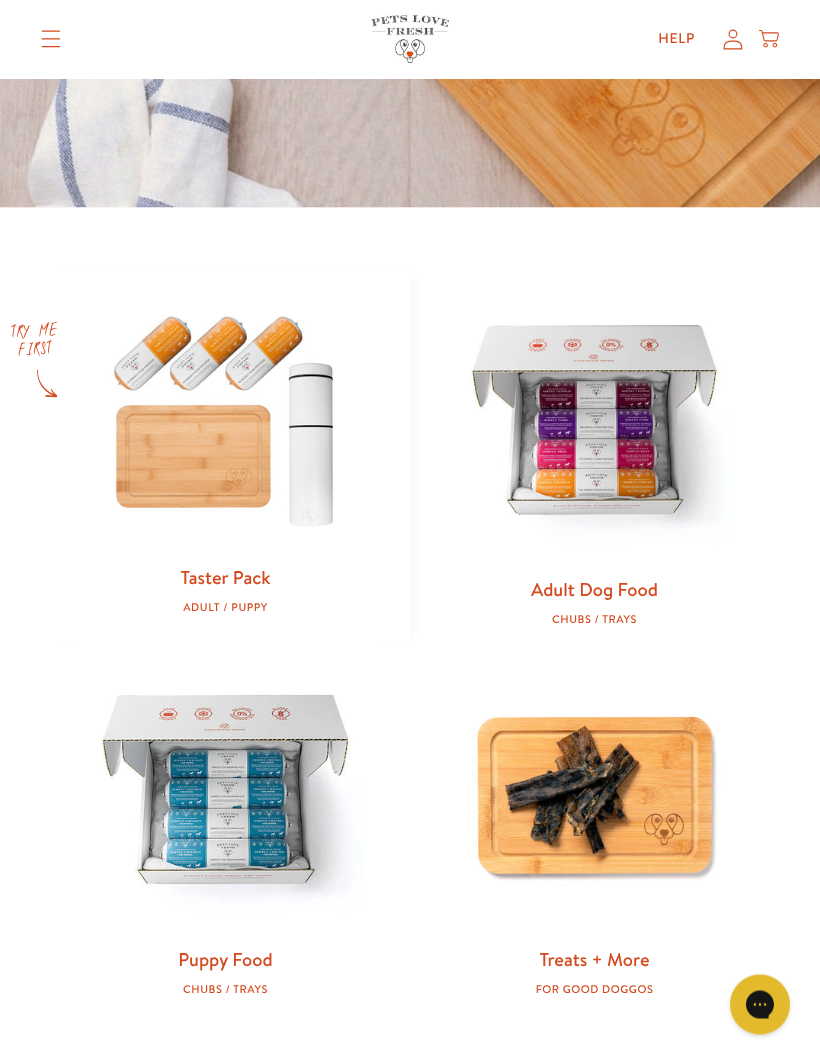 scroll, scrollTop: 655, scrollLeft: 0, axis: vertical 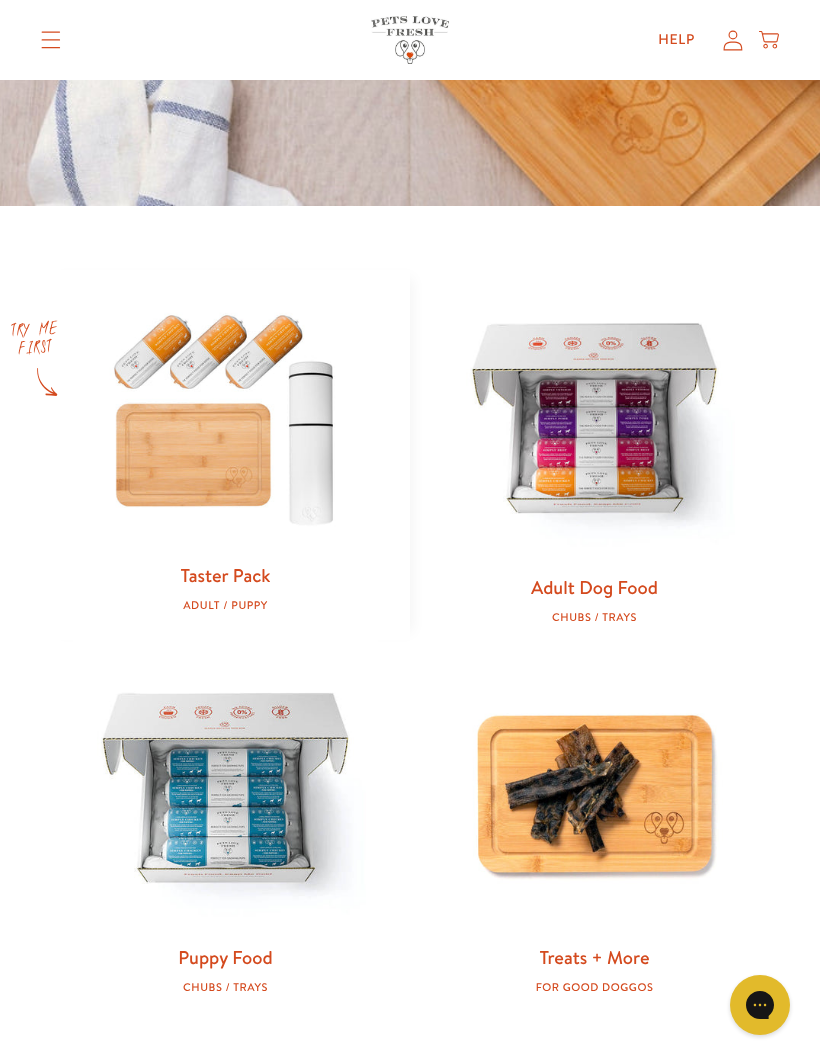 click on "Taster Pack" at bounding box center [226, 575] 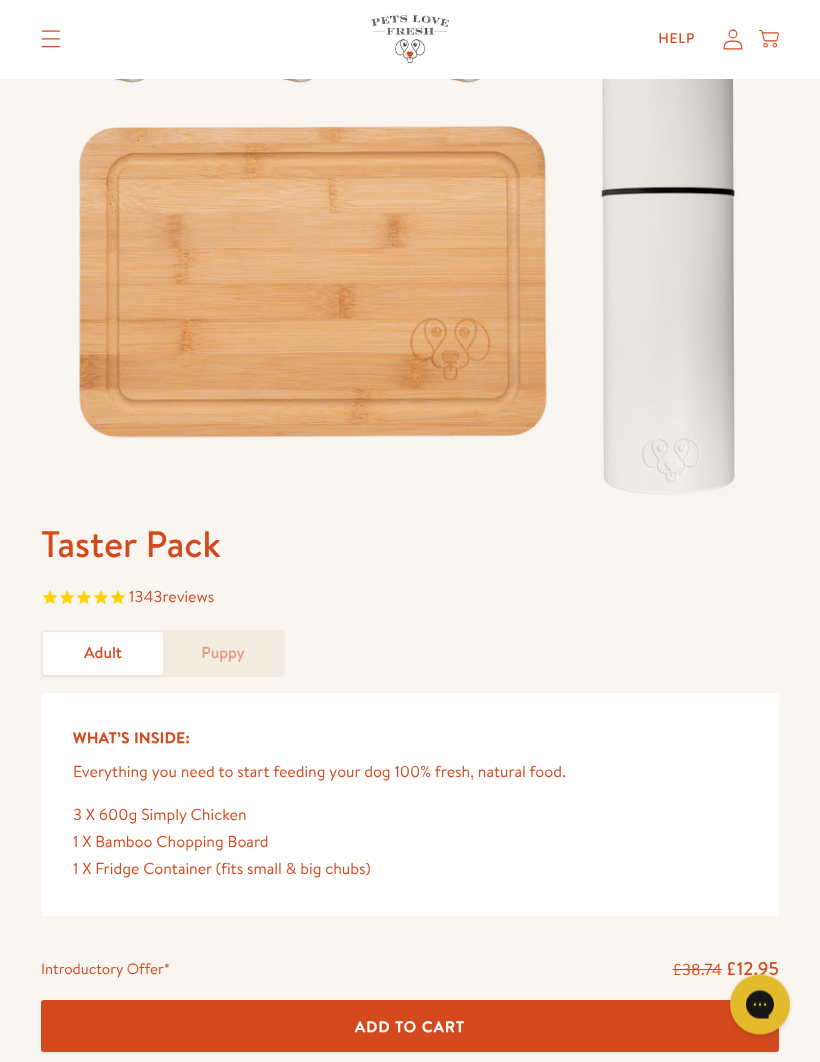 scroll, scrollTop: 311, scrollLeft: 0, axis: vertical 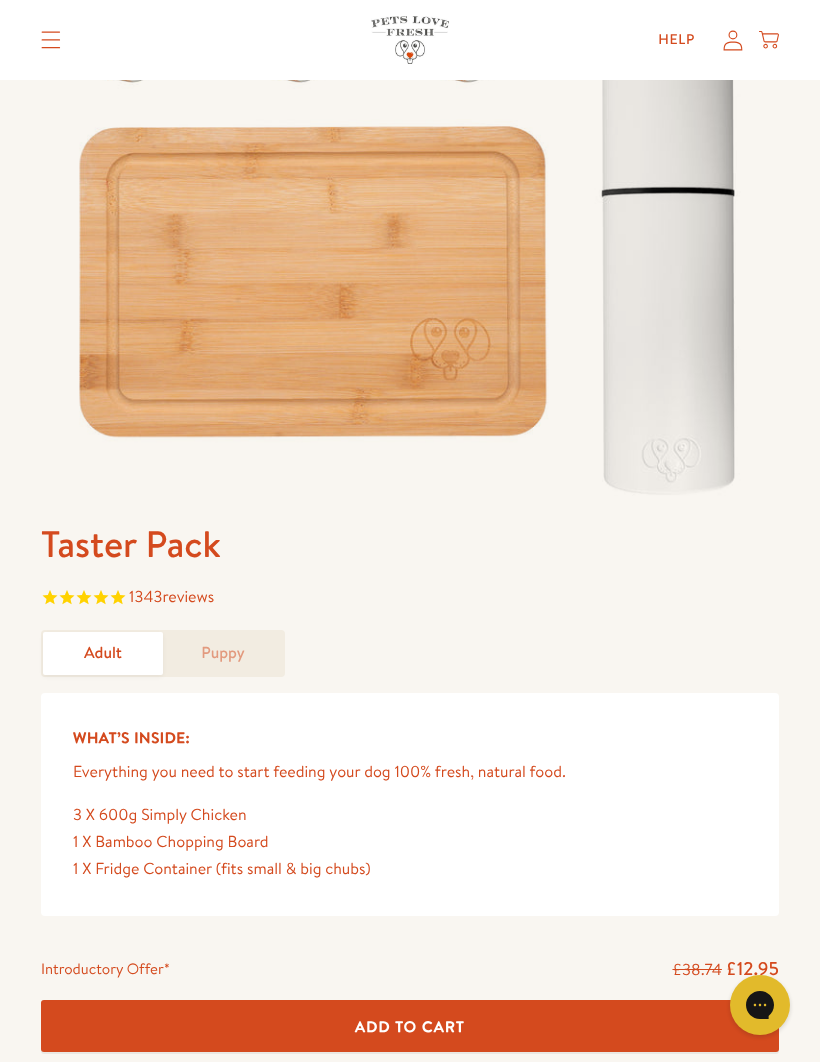 click on "Puppy" at bounding box center [223, 653] 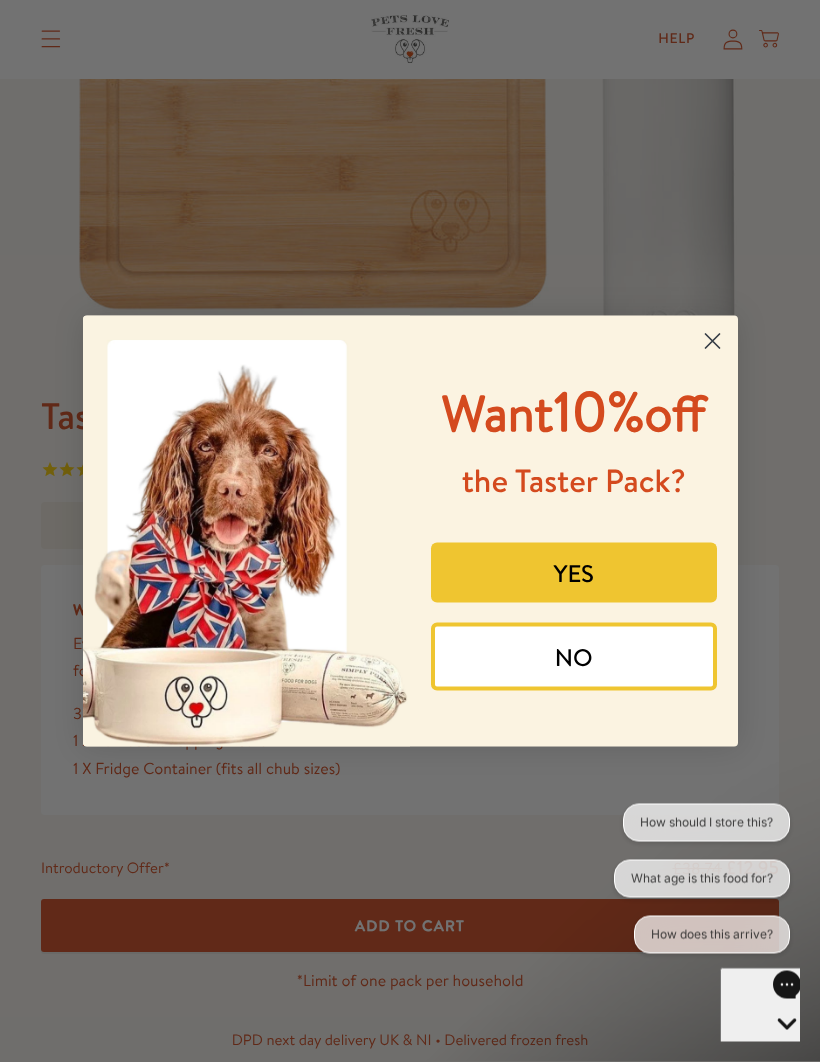 scroll, scrollTop: 439, scrollLeft: 0, axis: vertical 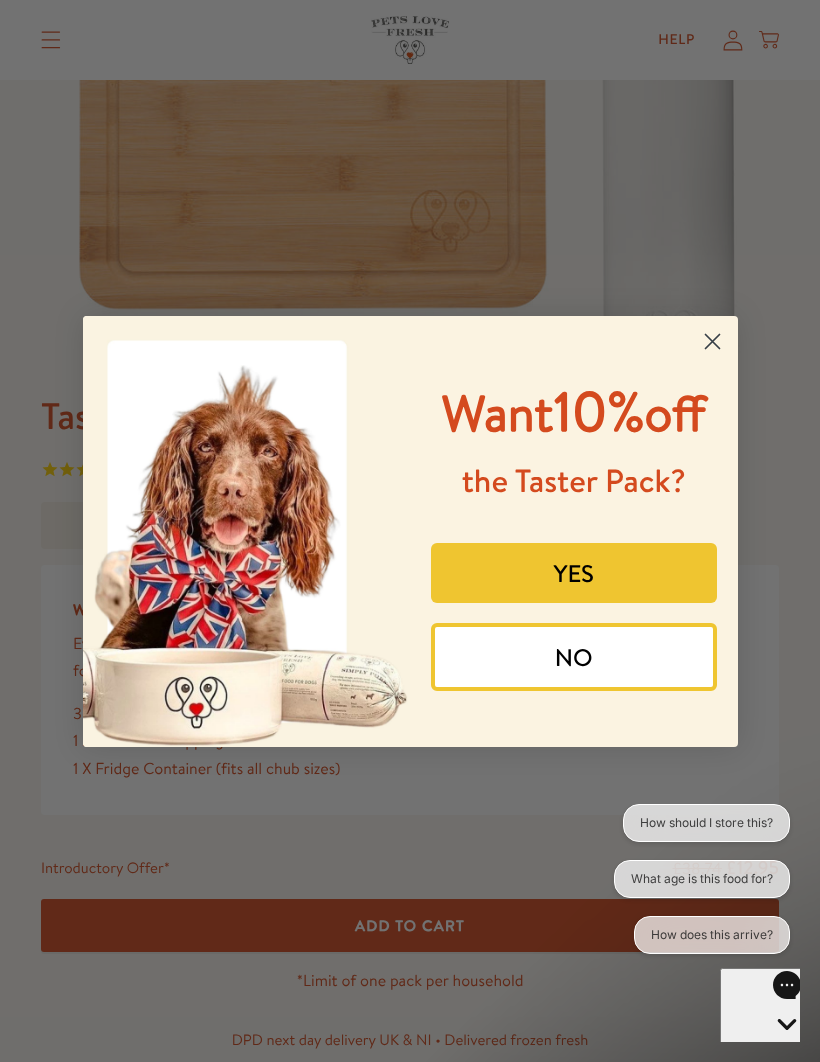 click on "YES" at bounding box center [574, 573] 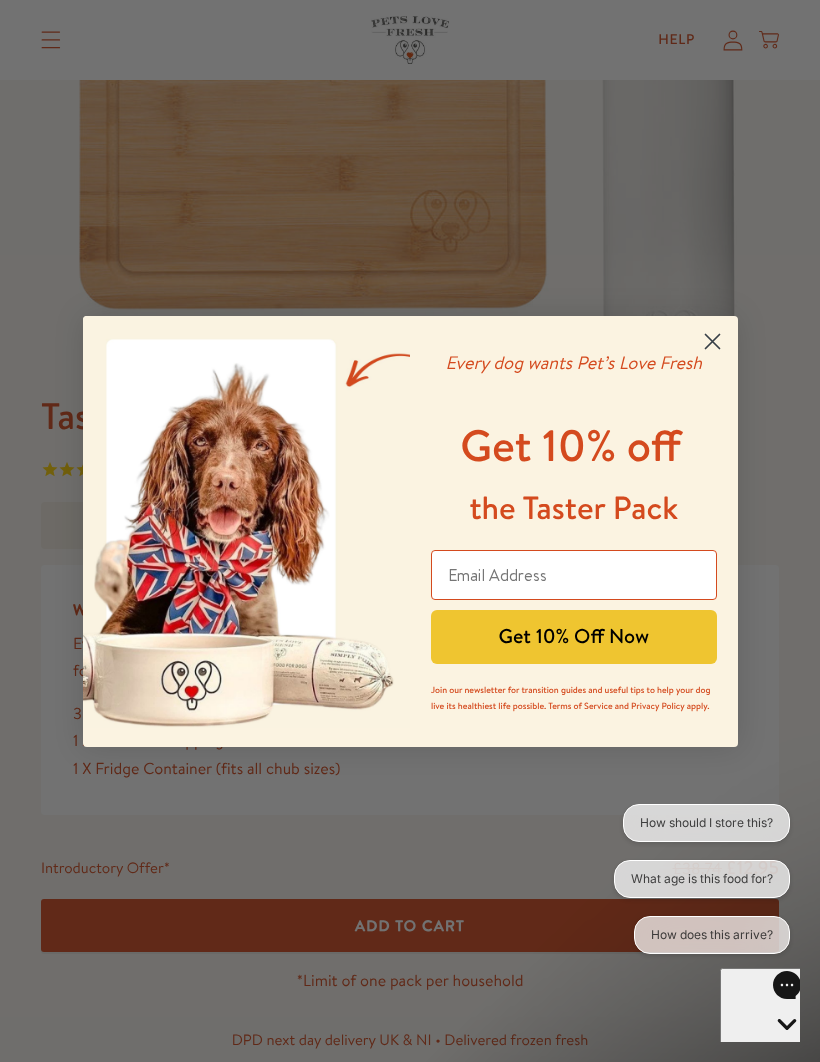 click at bounding box center (574, 575) 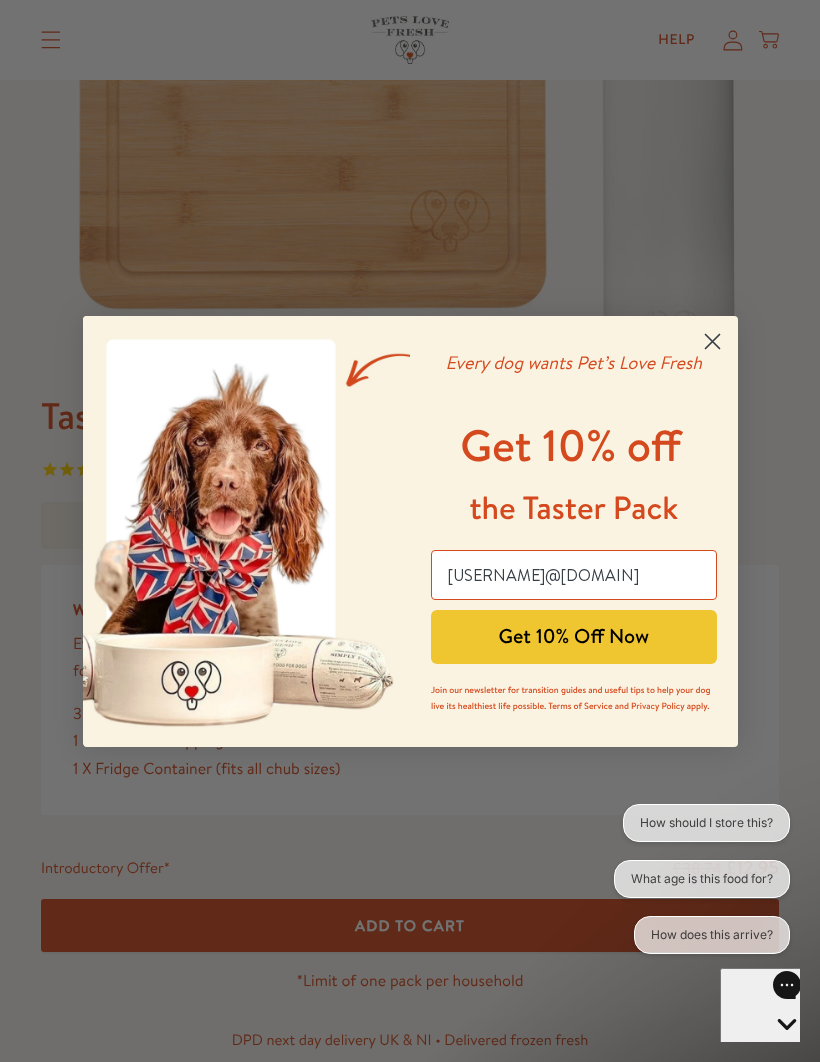 type on "[USERNAME]@[DOMAIN]" 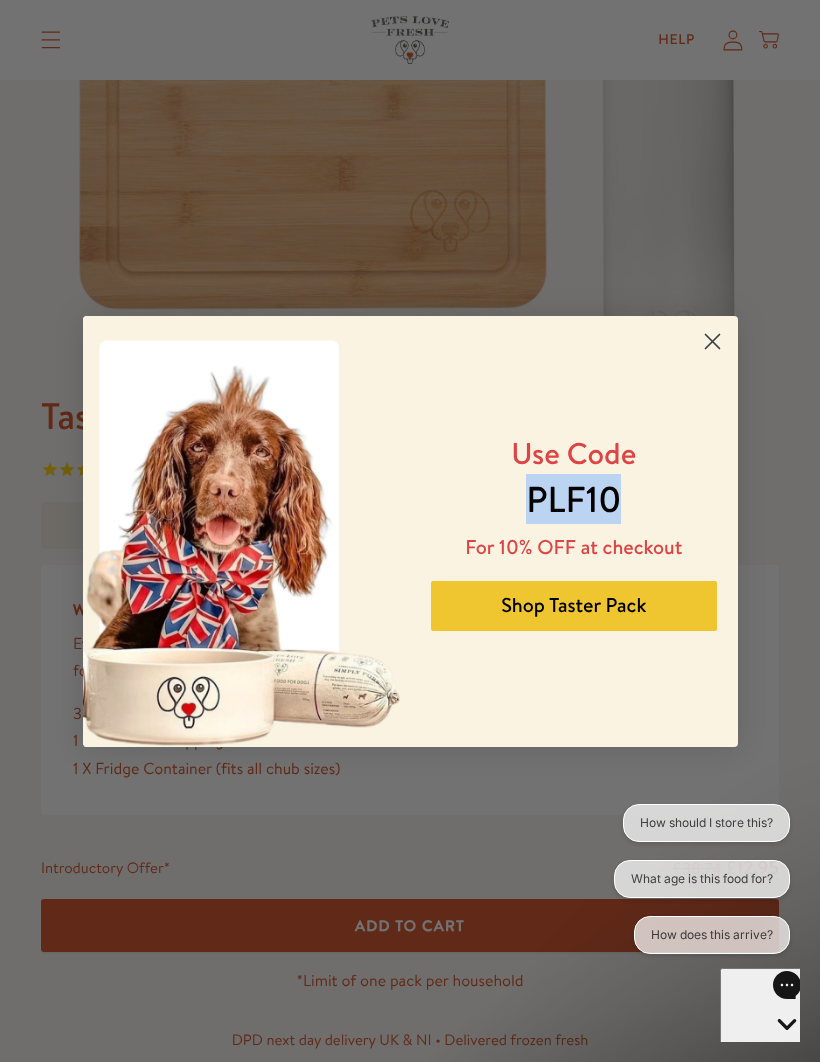 click on "Shop Taster Pack" at bounding box center [574, 606] 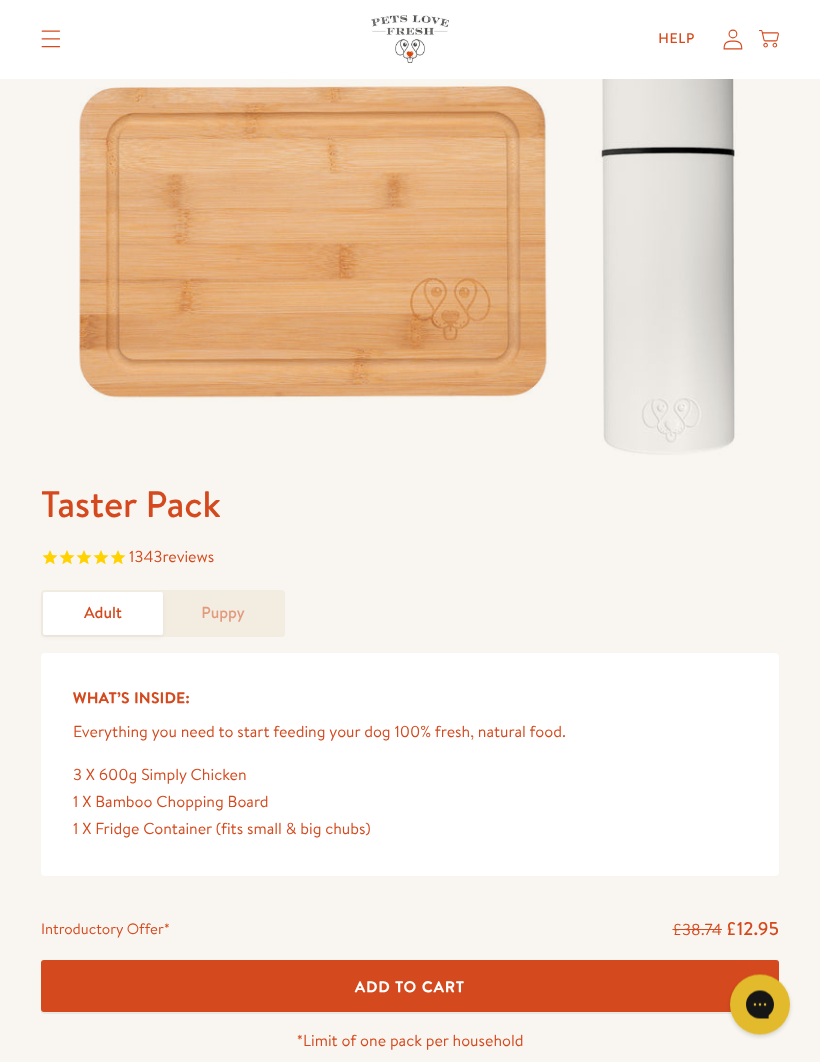 scroll, scrollTop: 357, scrollLeft: 0, axis: vertical 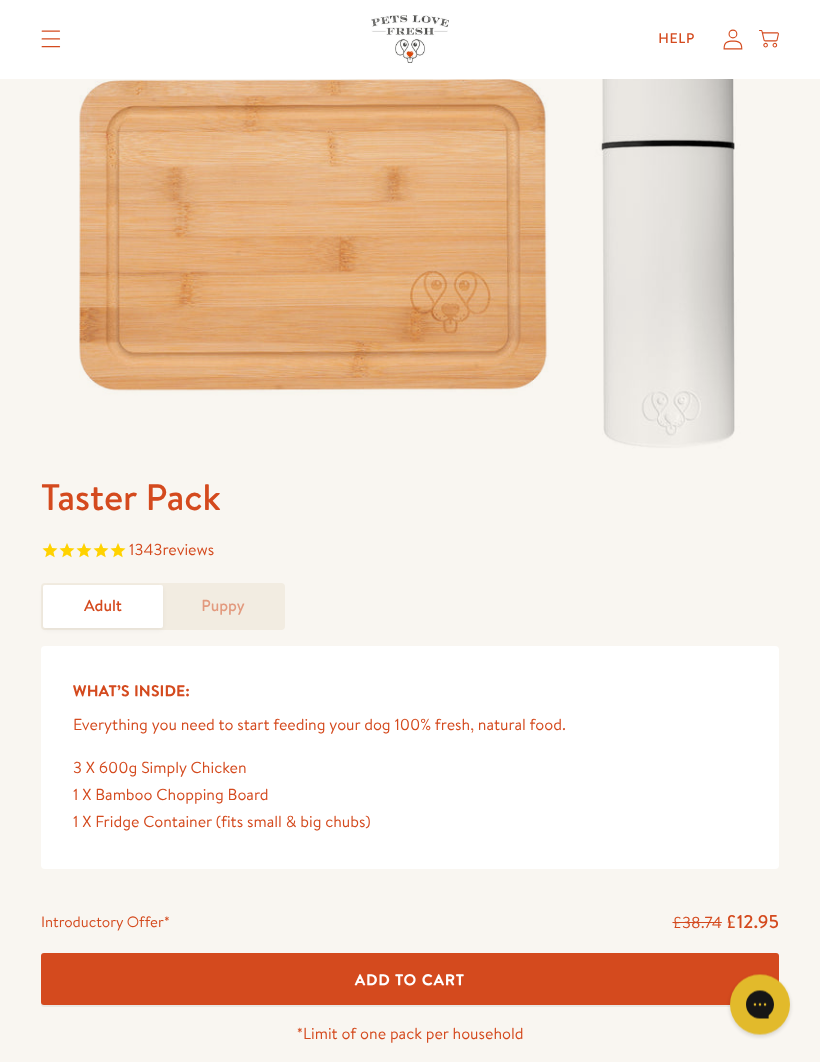 click on "Puppy" at bounding box center (223, 607) 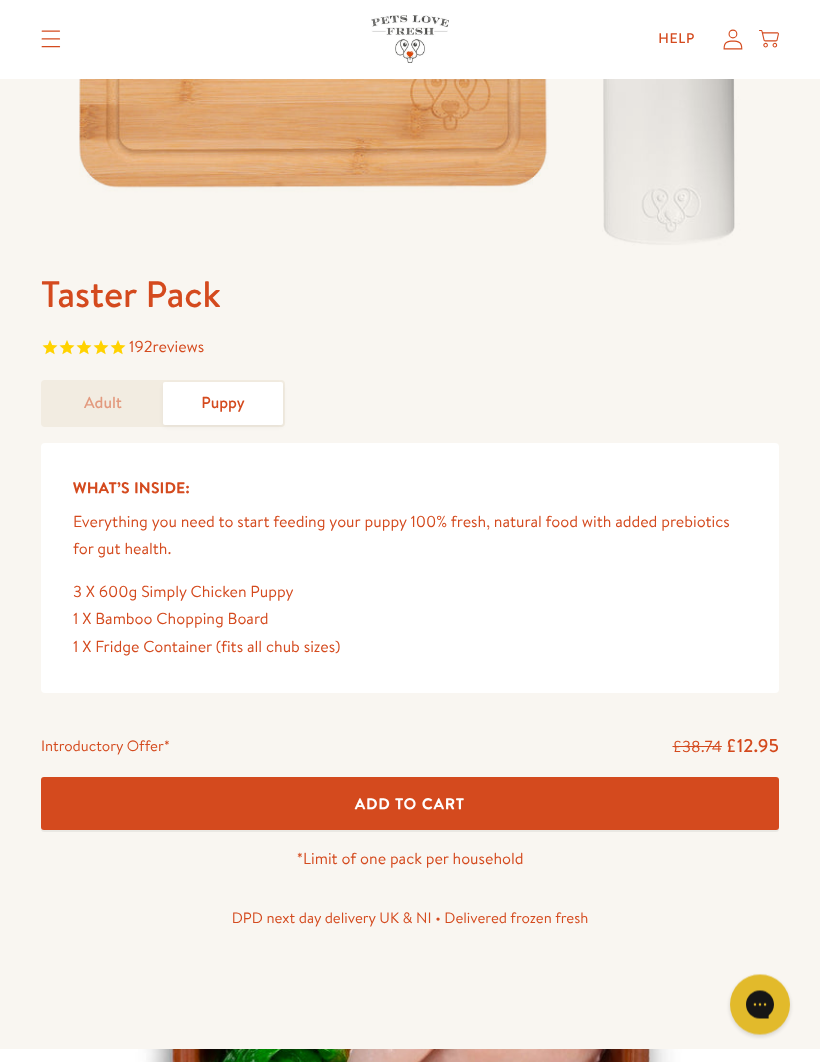 scroll, scrollTop: 562, scrollLeft: 0, axis: vertical 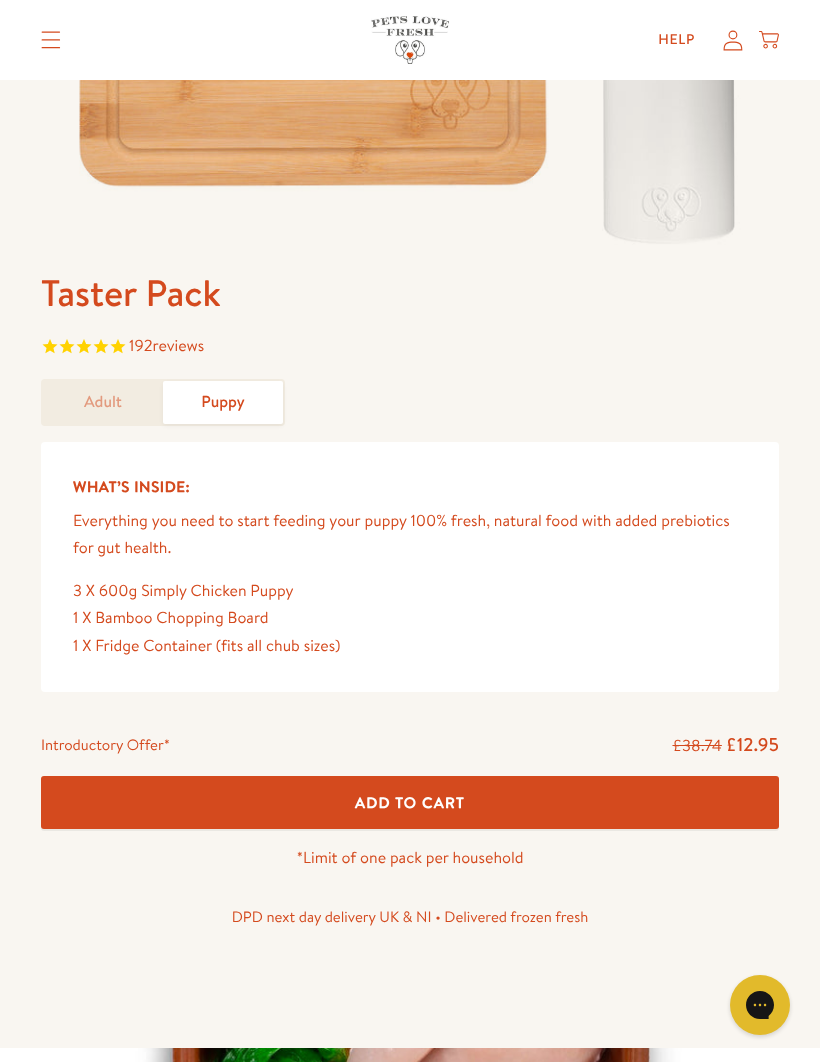 click on "Adult" at bounding box center [103, 402] 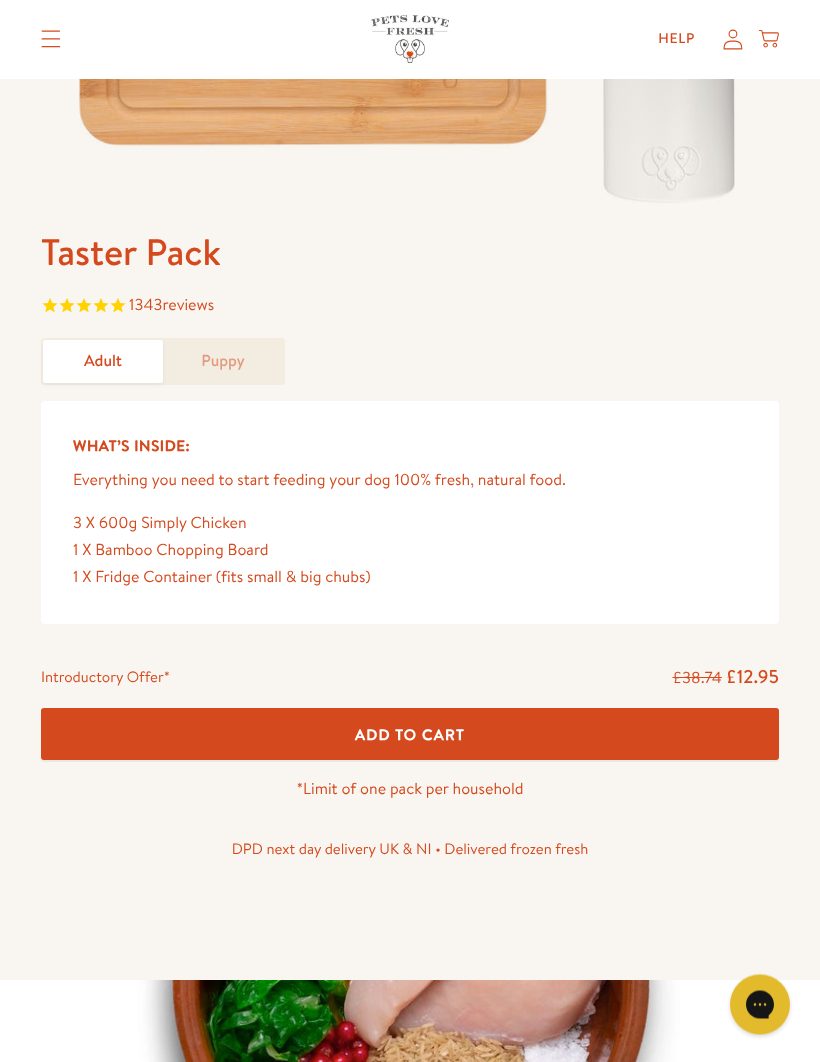 scroll, scrollTop: 603, scrollLeft: 0, axis: vertical 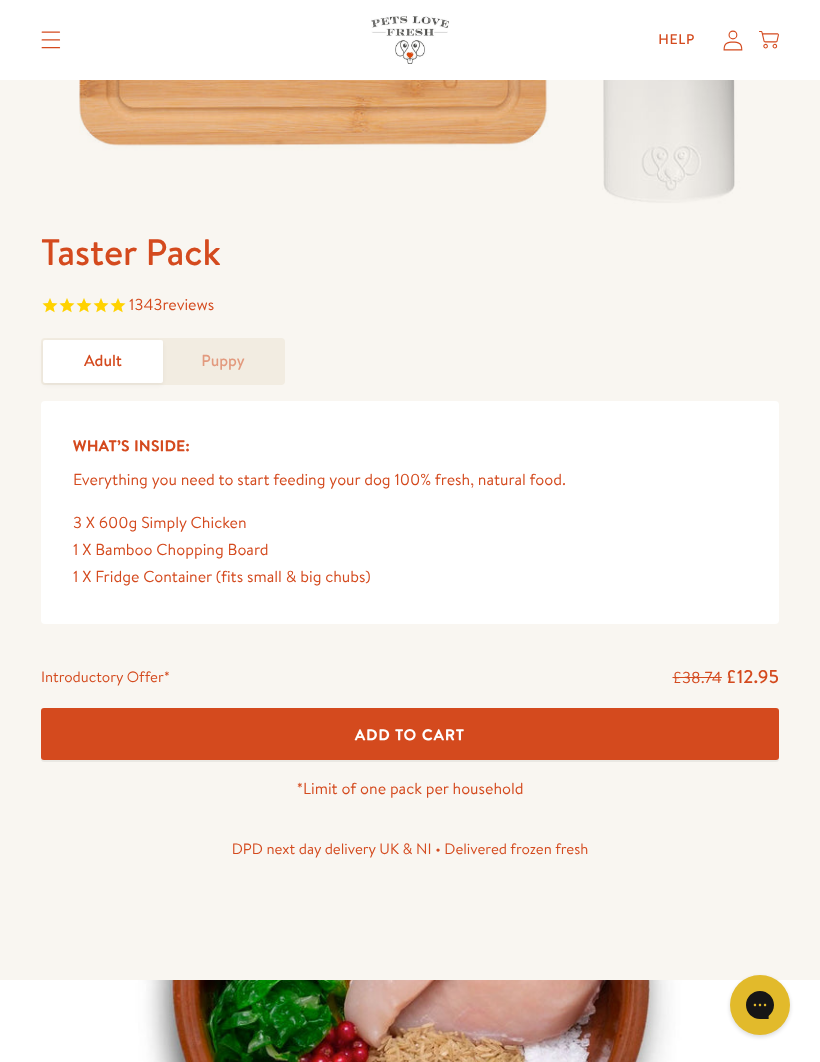 click on "Puppy" at bounding box center [223, 361] 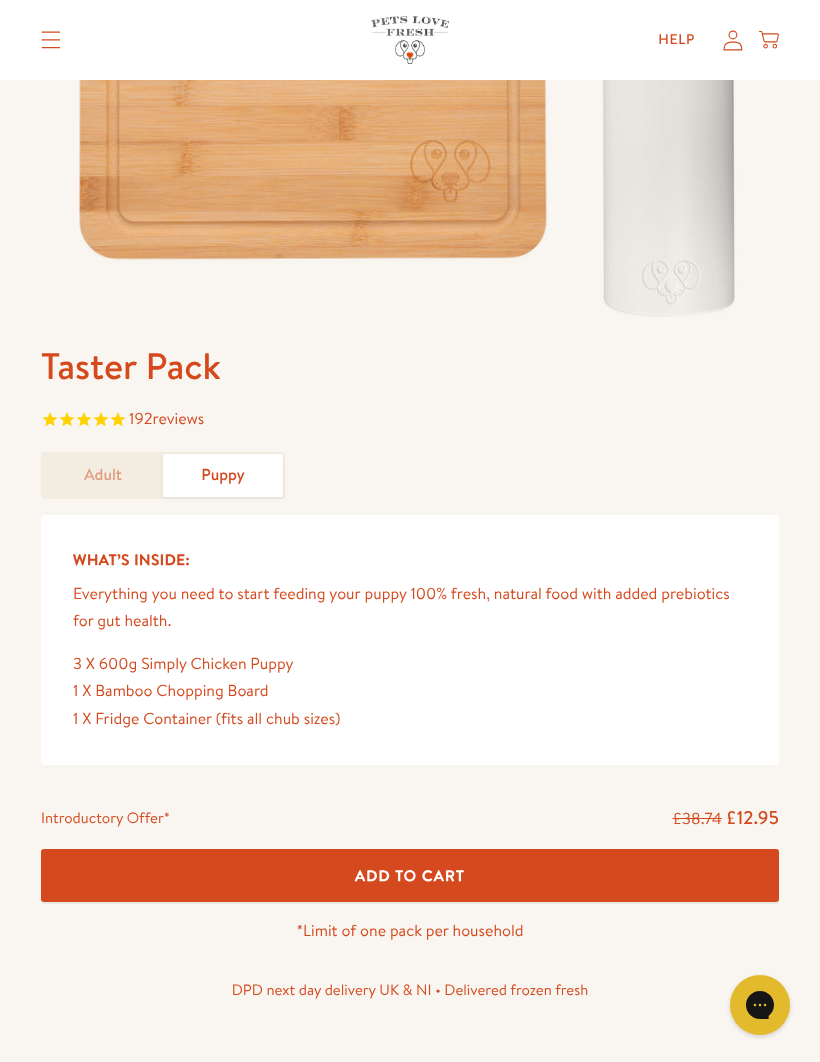 scroll, scrollTop: 492, scrollLeft: 0, axis: vertical 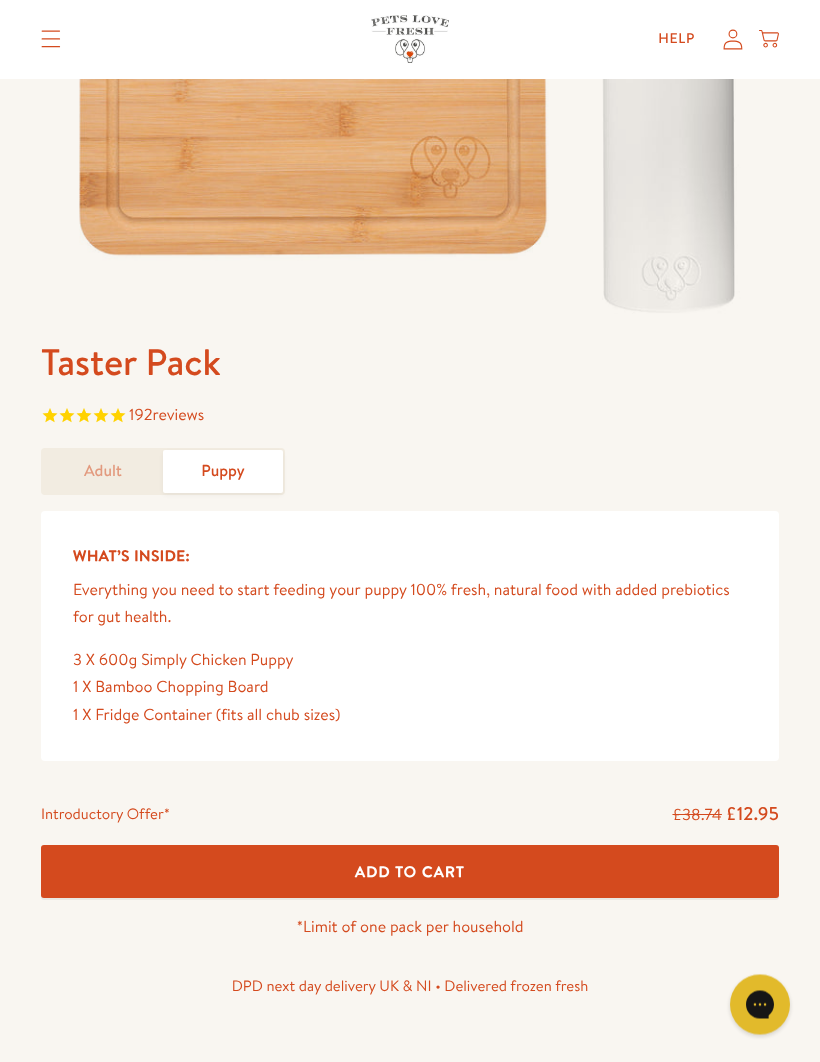 click on "Add To Cart" at bounding box center [410, 872] 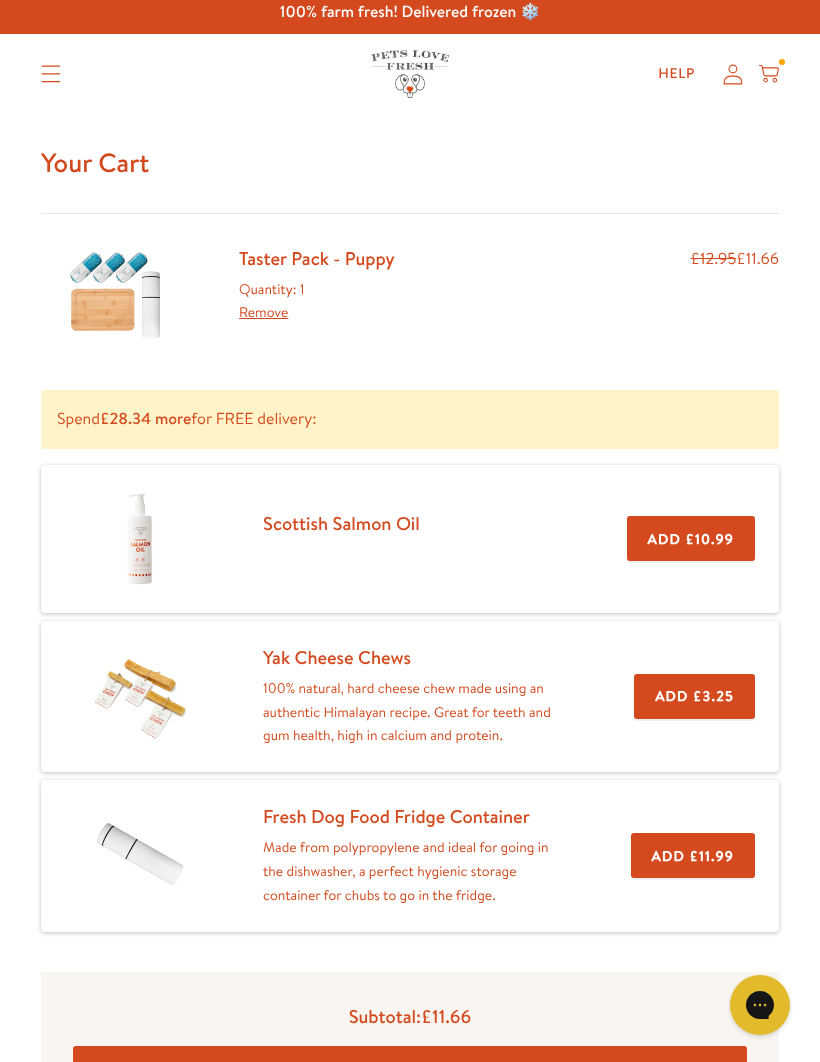scroll, scrollTop: 0, scrollLeft: 0, axis: both 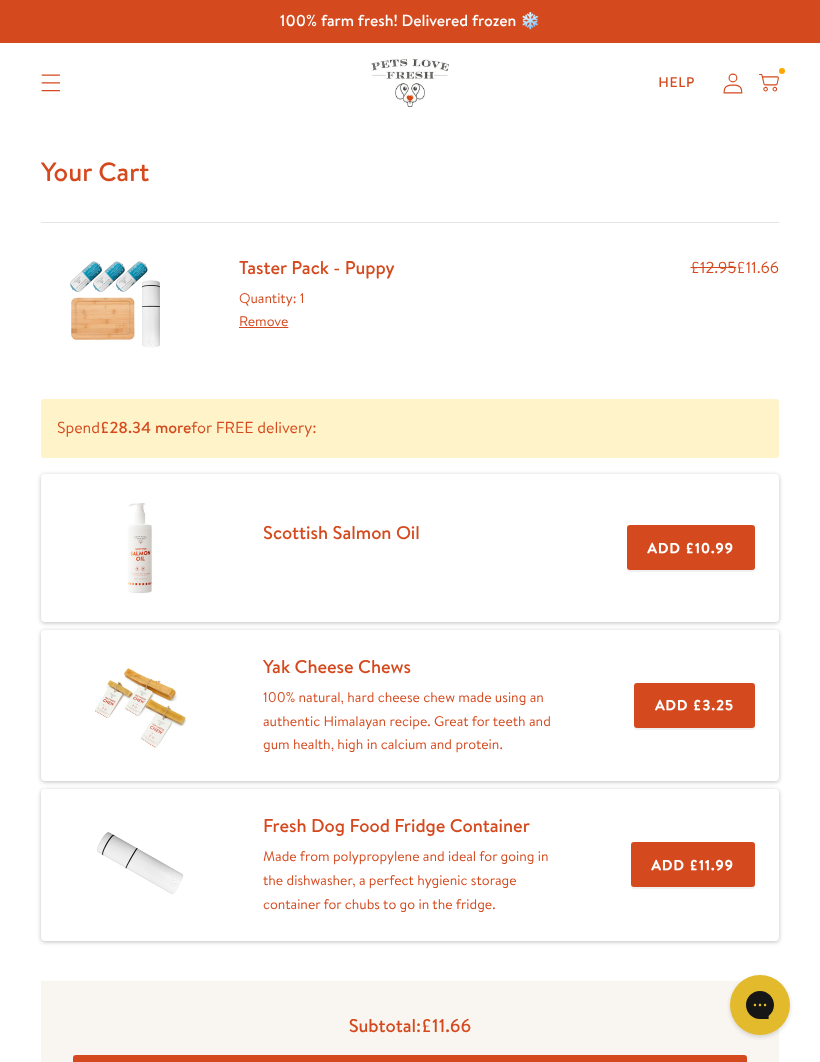click on "Add £3.25" at bounding box center (694, 705) 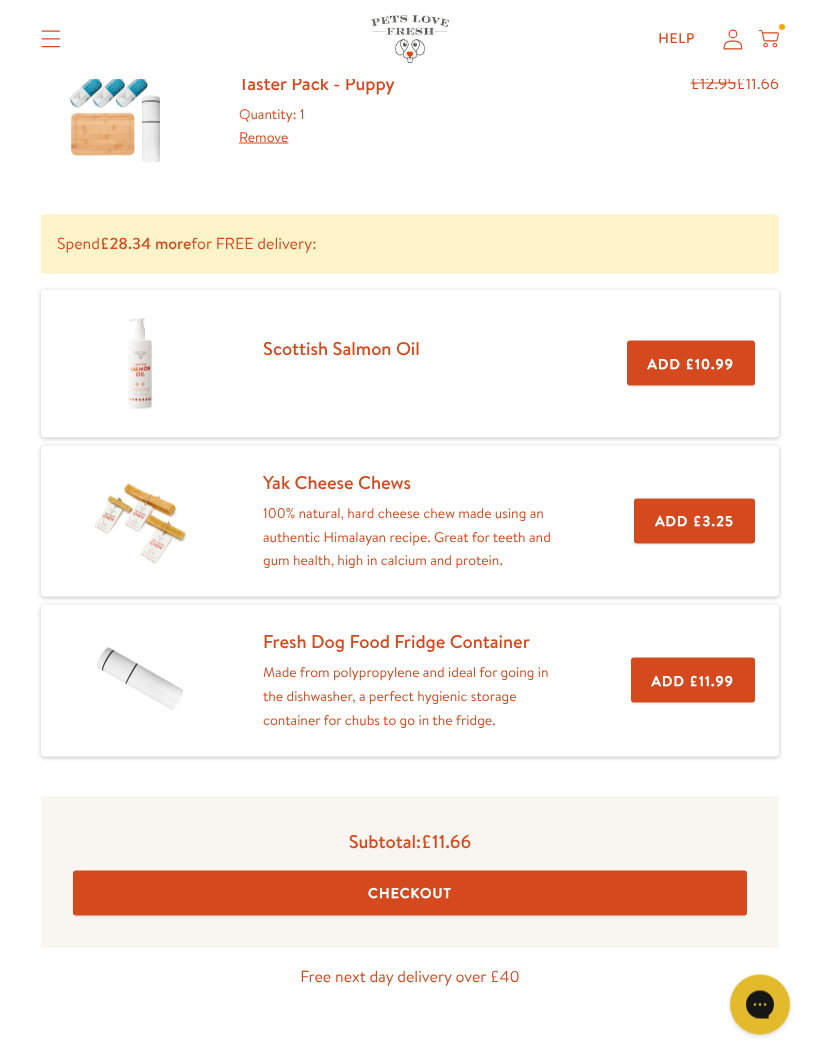 scroll, scrollTop: 0, scrollLeft: 0, axis: both 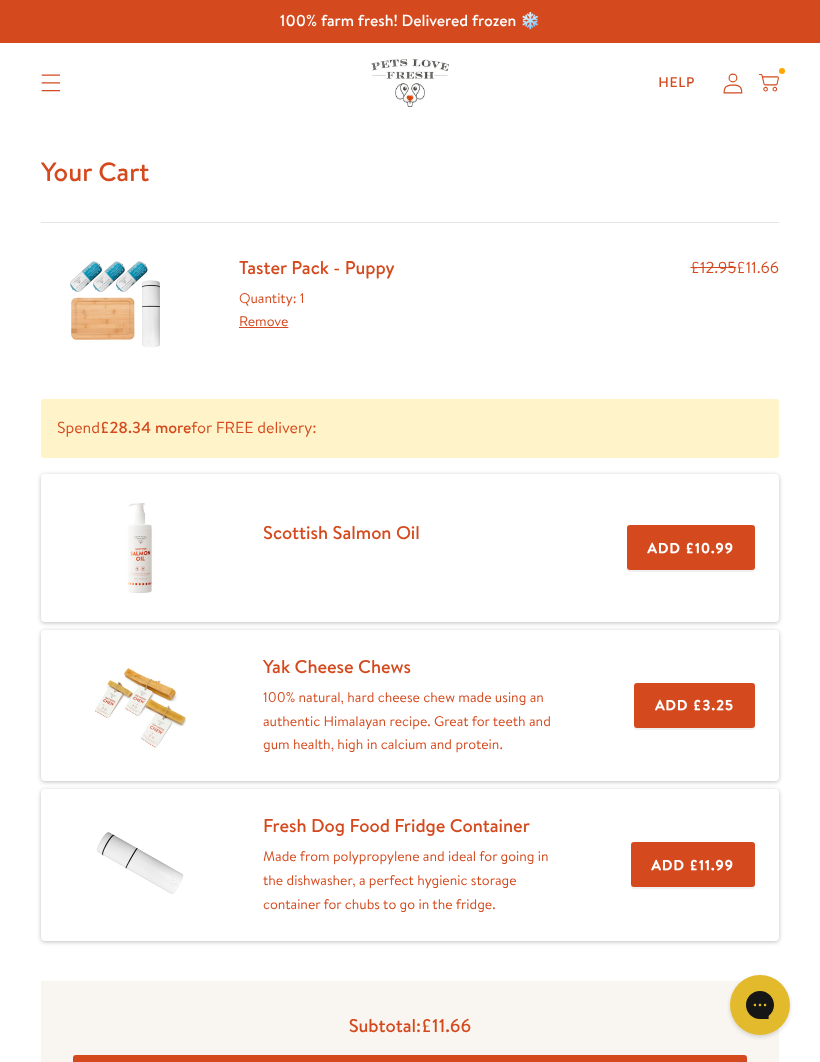 click 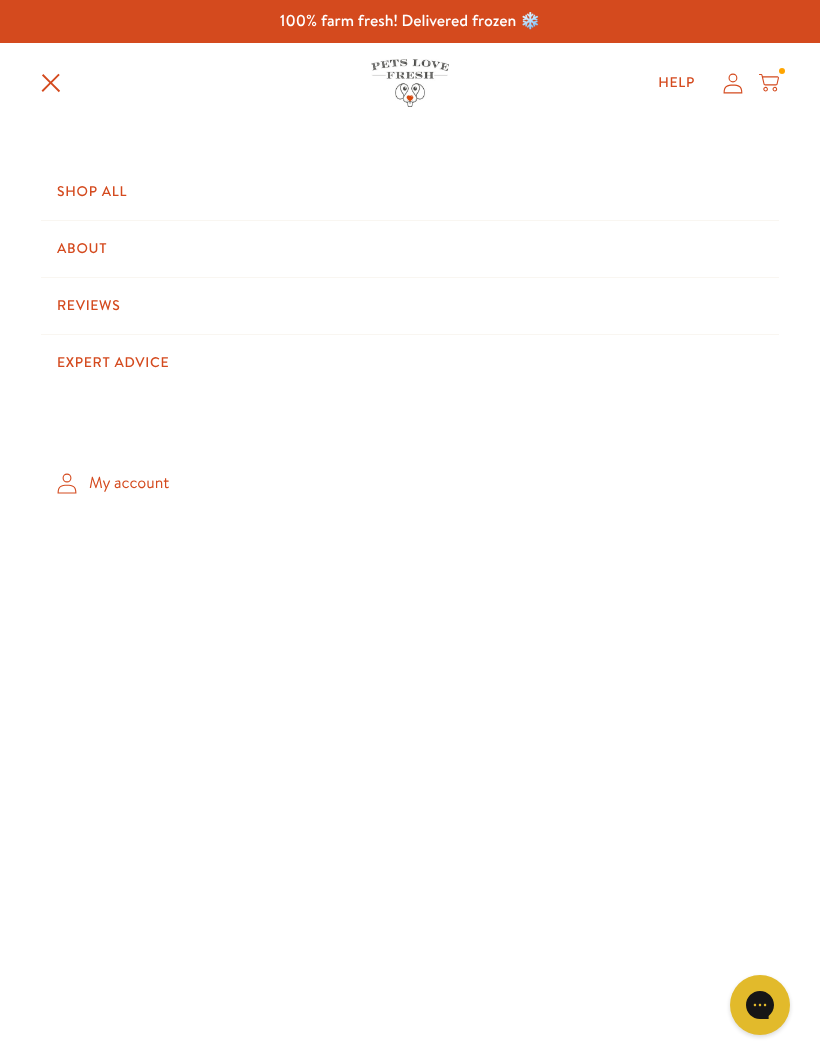 click on "Shop All" at bounding box center (410, 192) 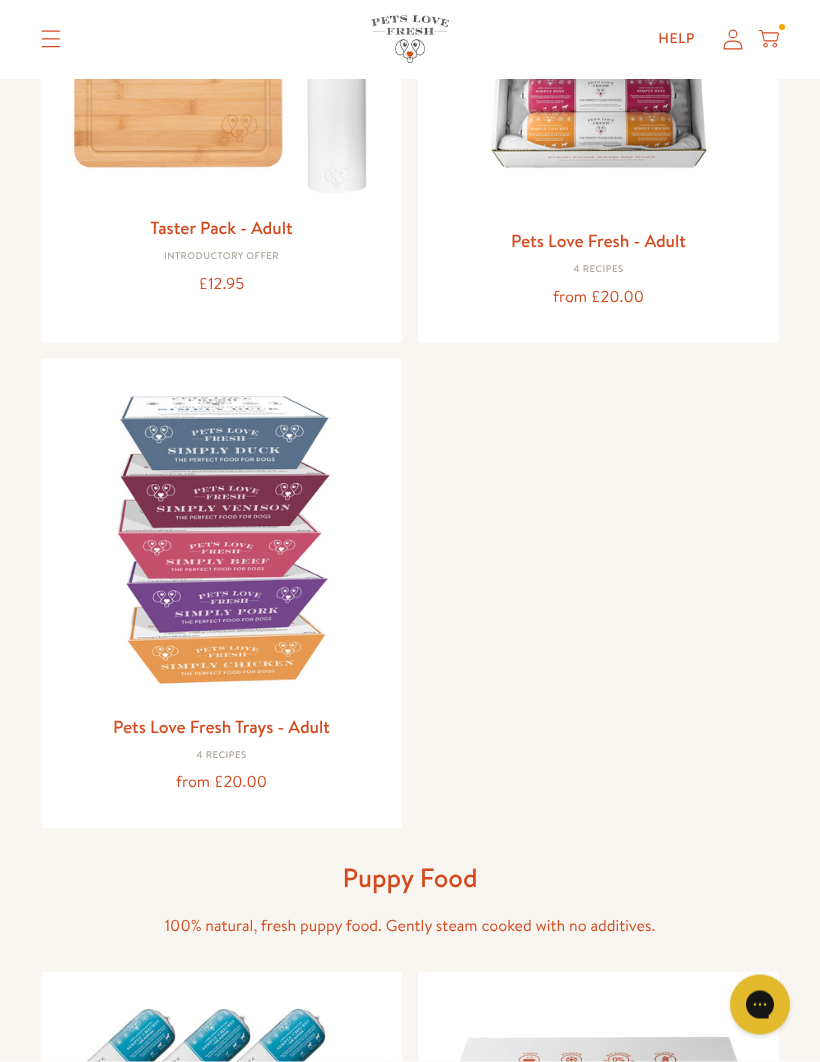 scroll, scrollTop: 426, scrollLeft: 0, axis: vertical 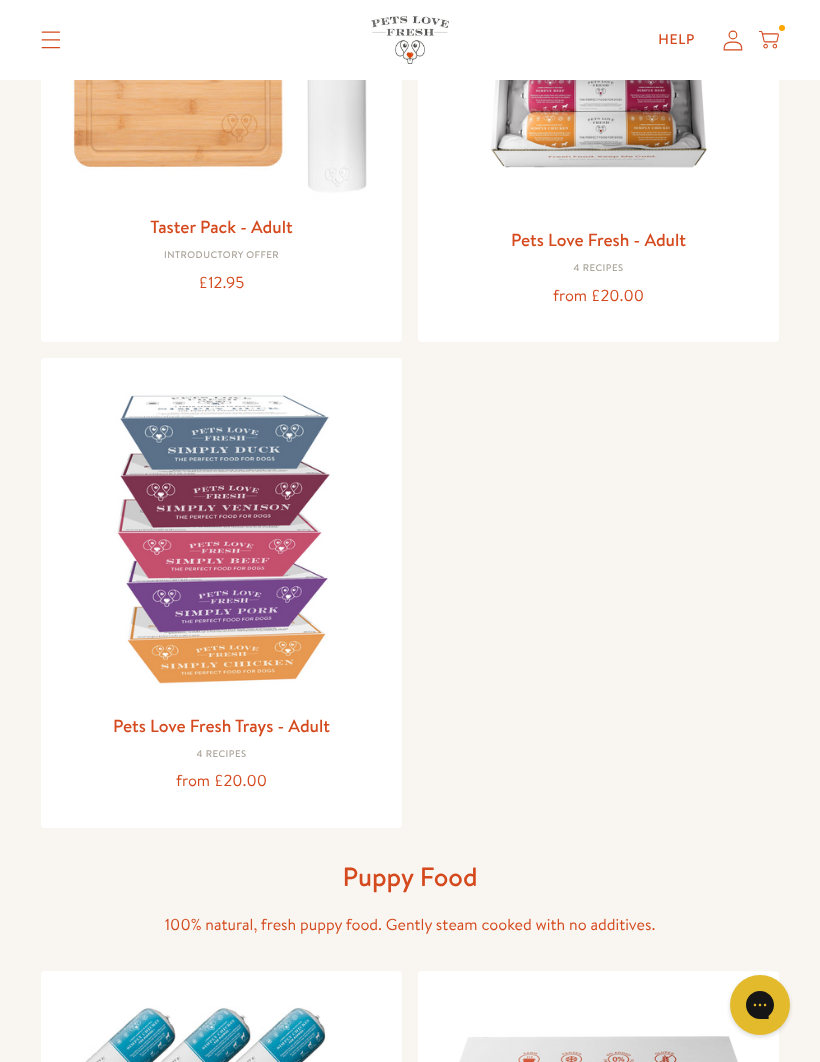 click at bounding box center (221, 538) 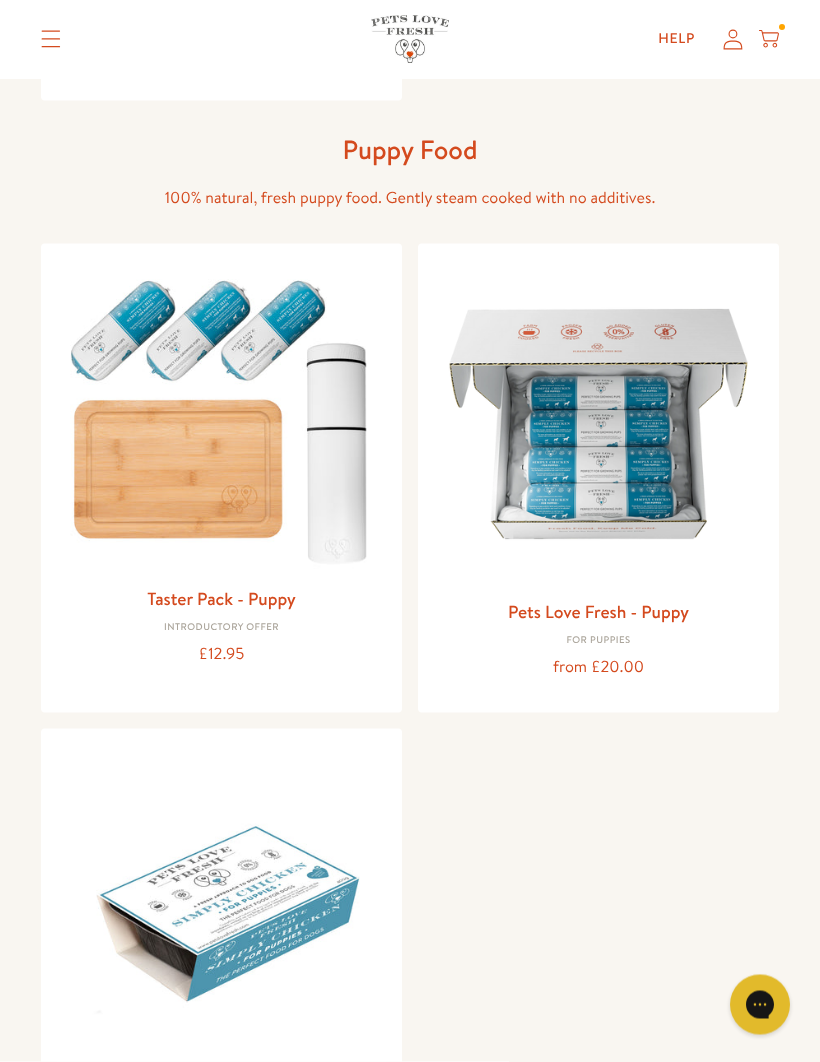 scroll, scrollTop: 1153, scrollLeft: 0, axis: vertical 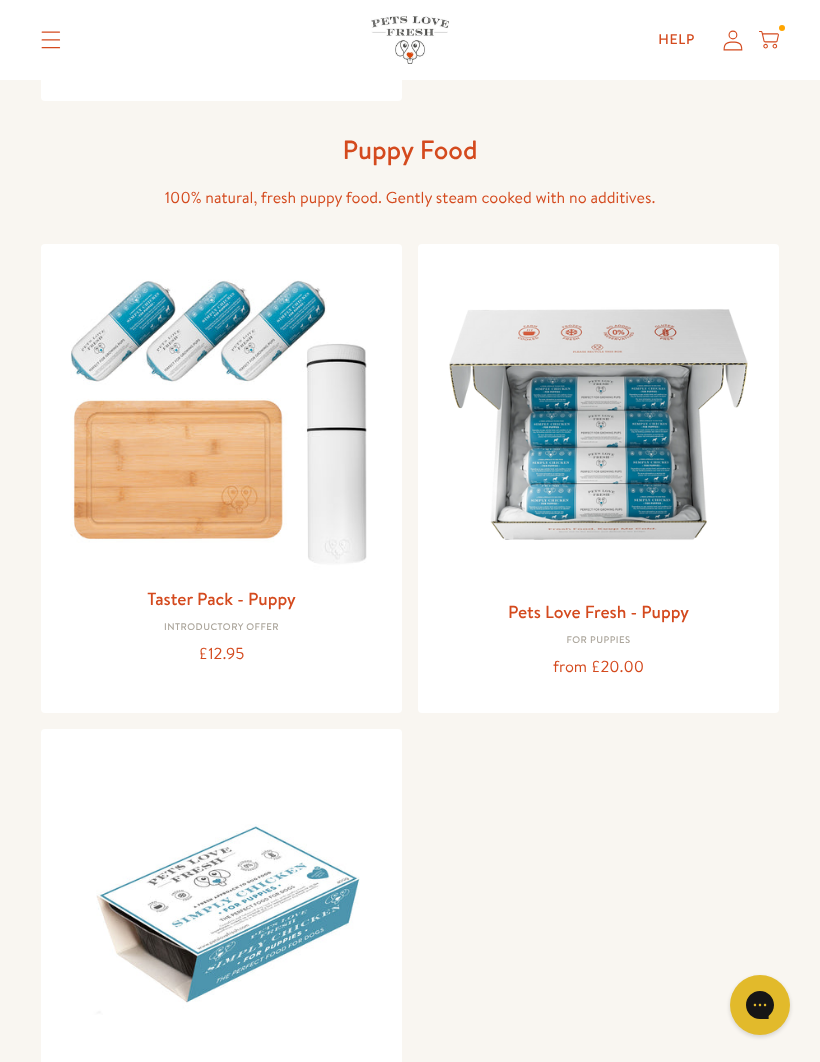 click on "Pets Love Fresh - Puppy" at bounding box center (598, 611) 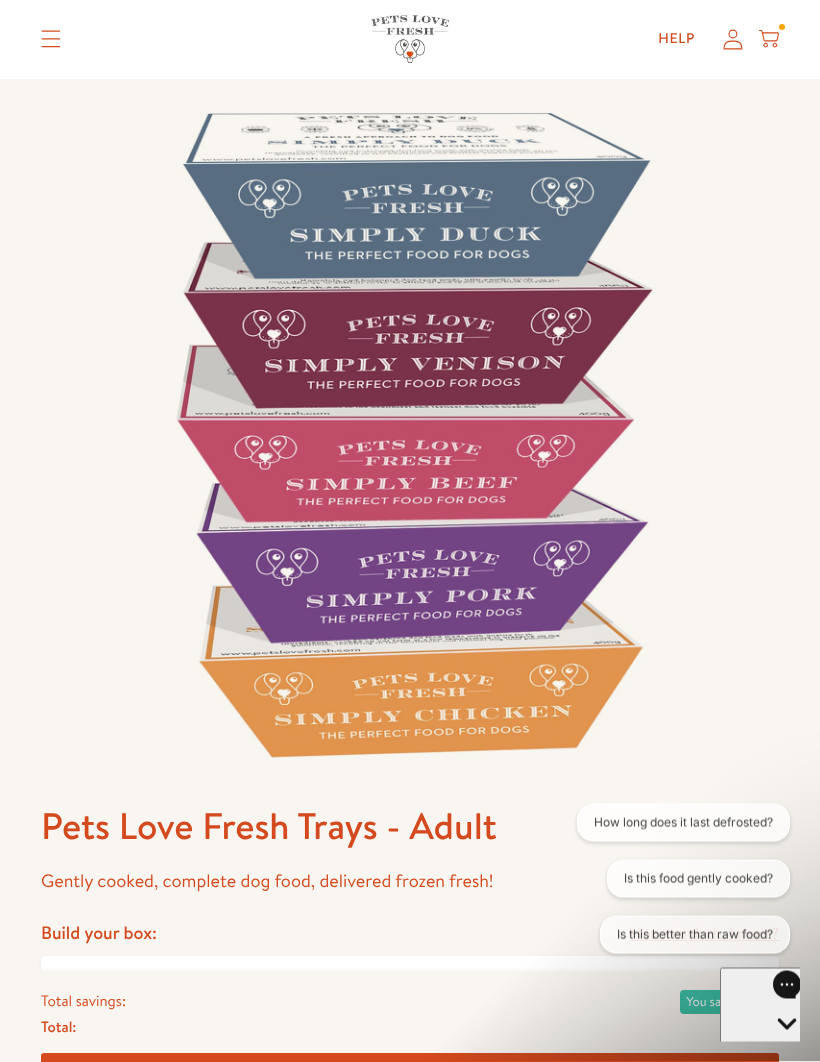 scroll, scrollTop: 0, scrollLeft: 0, axis: both 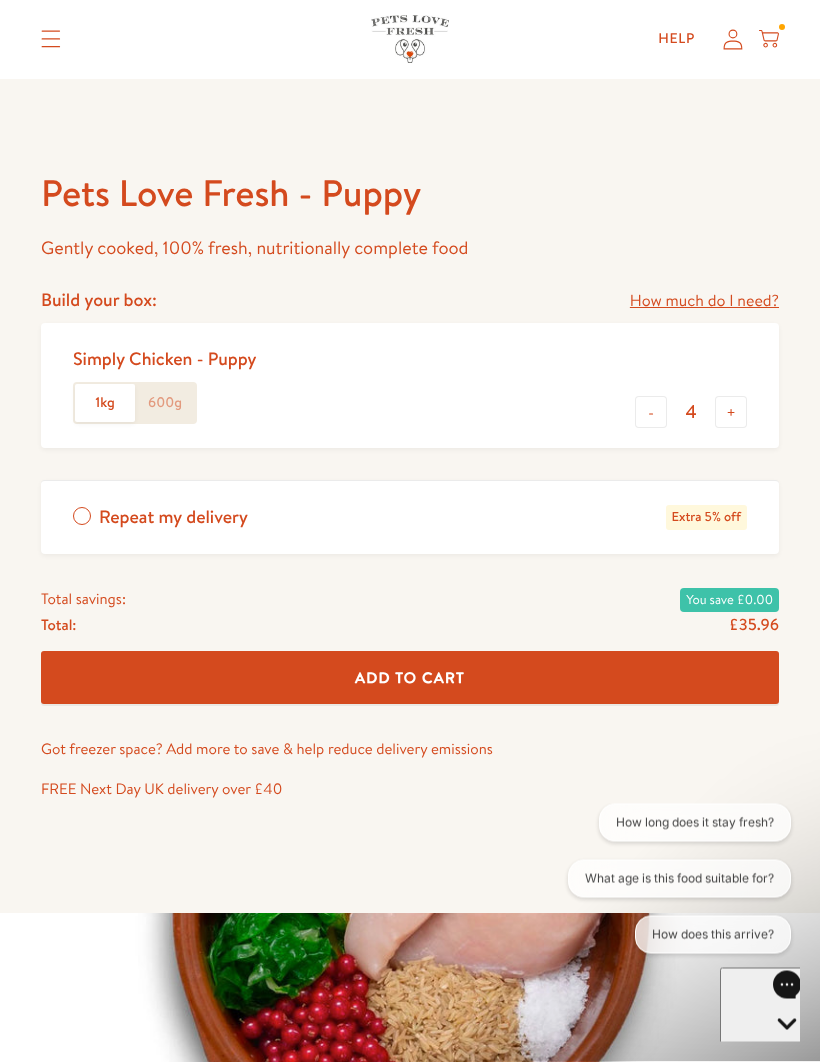 click on "-" at bounding box center (651, 413) 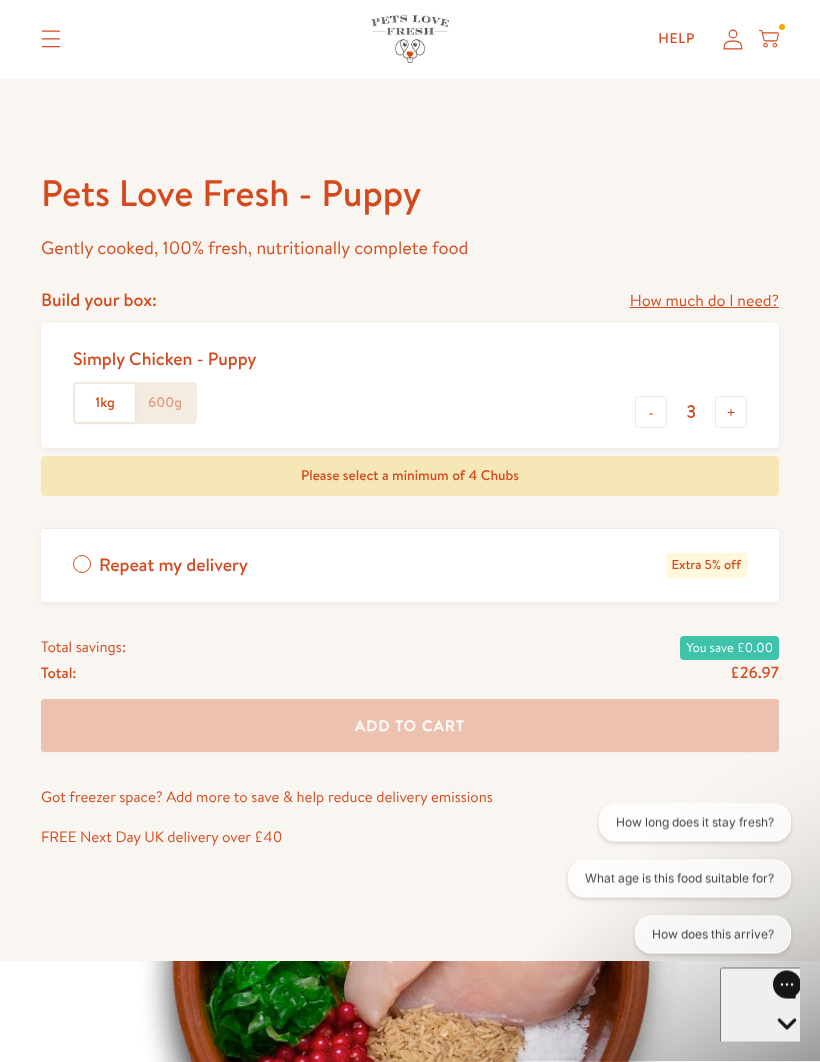 scroll, scrollTop: 692, scrollLeft: 0, axis: vertical 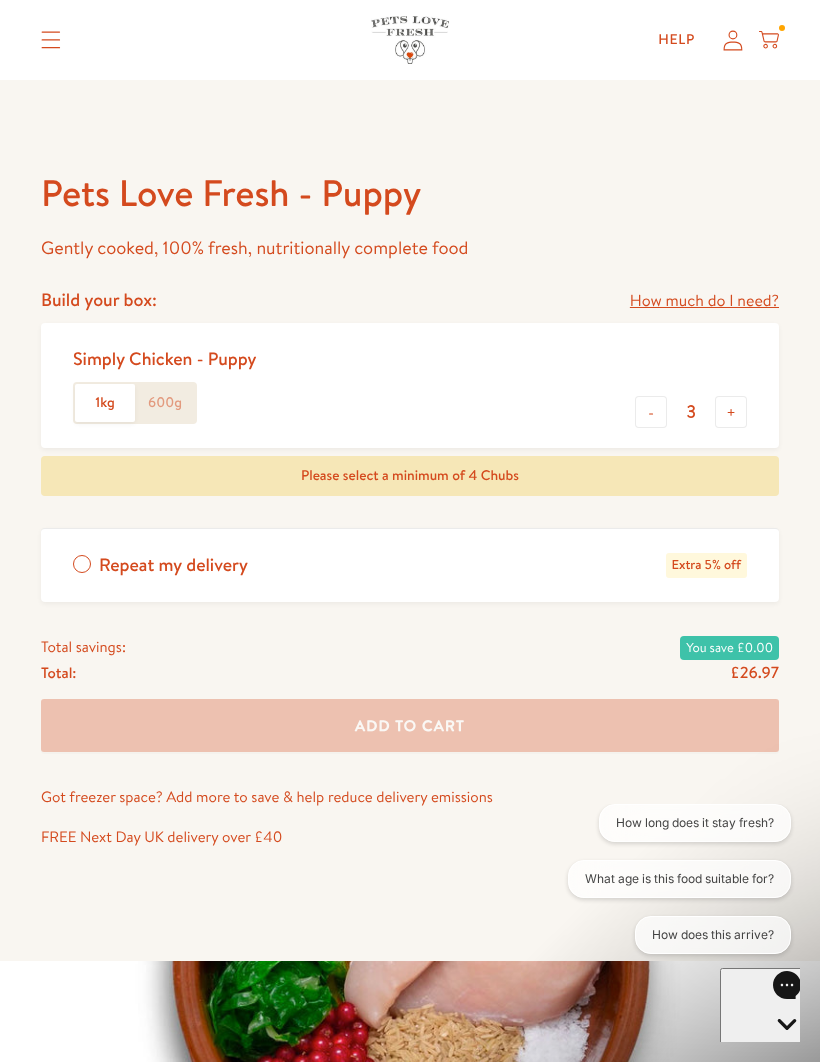 click on "+" at bounding box center [731, 412] 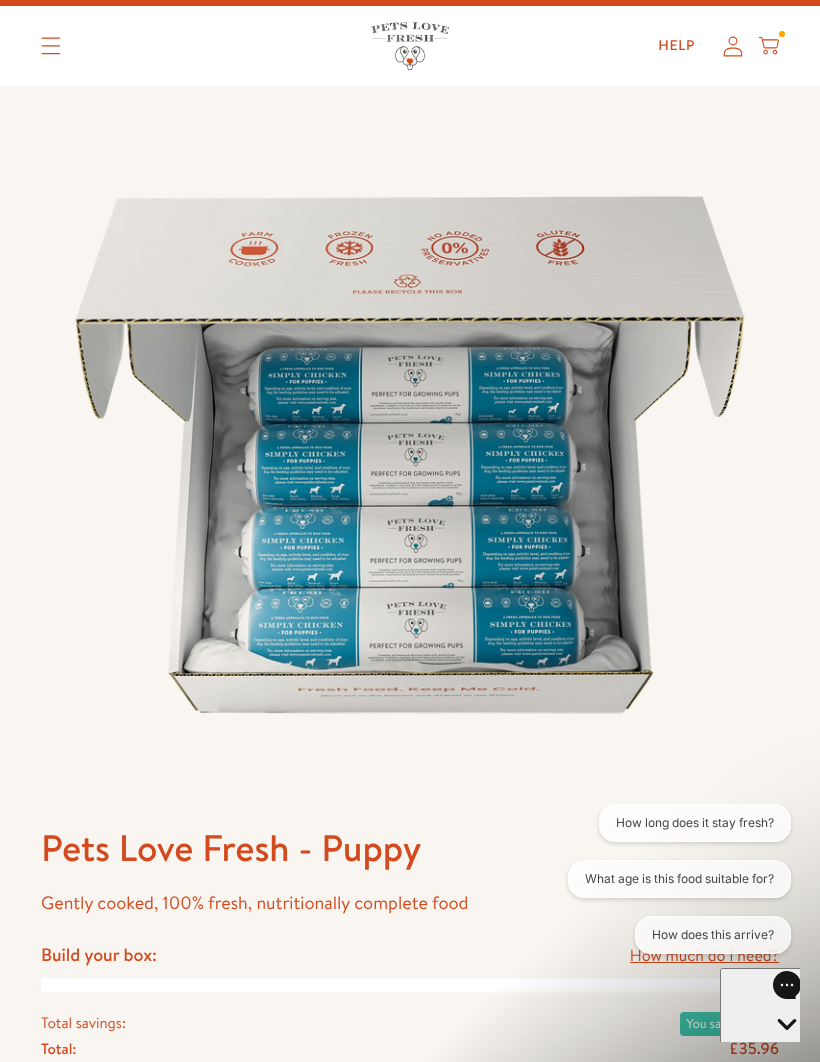 scroll, scrollTop: 0, scrollLeft: 0, axis: both 